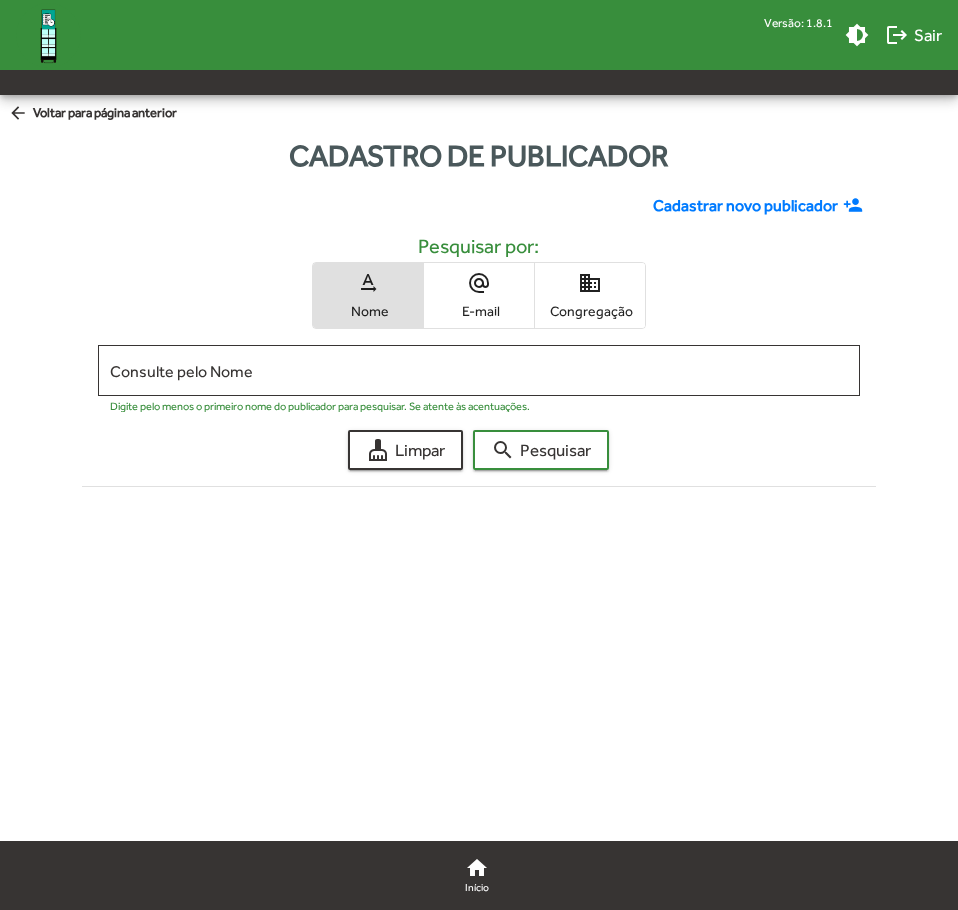 scroll, scrollTop: 0, scrollLeft: 0, axis: both 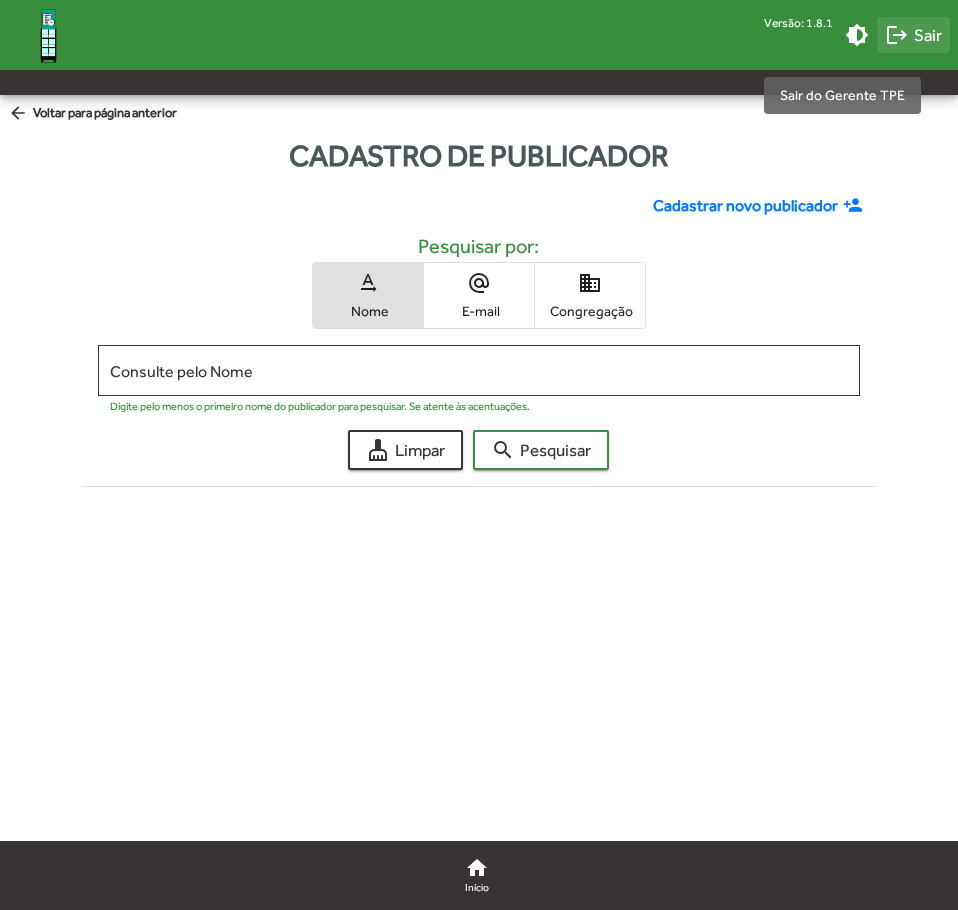 click on "logout  Sair" 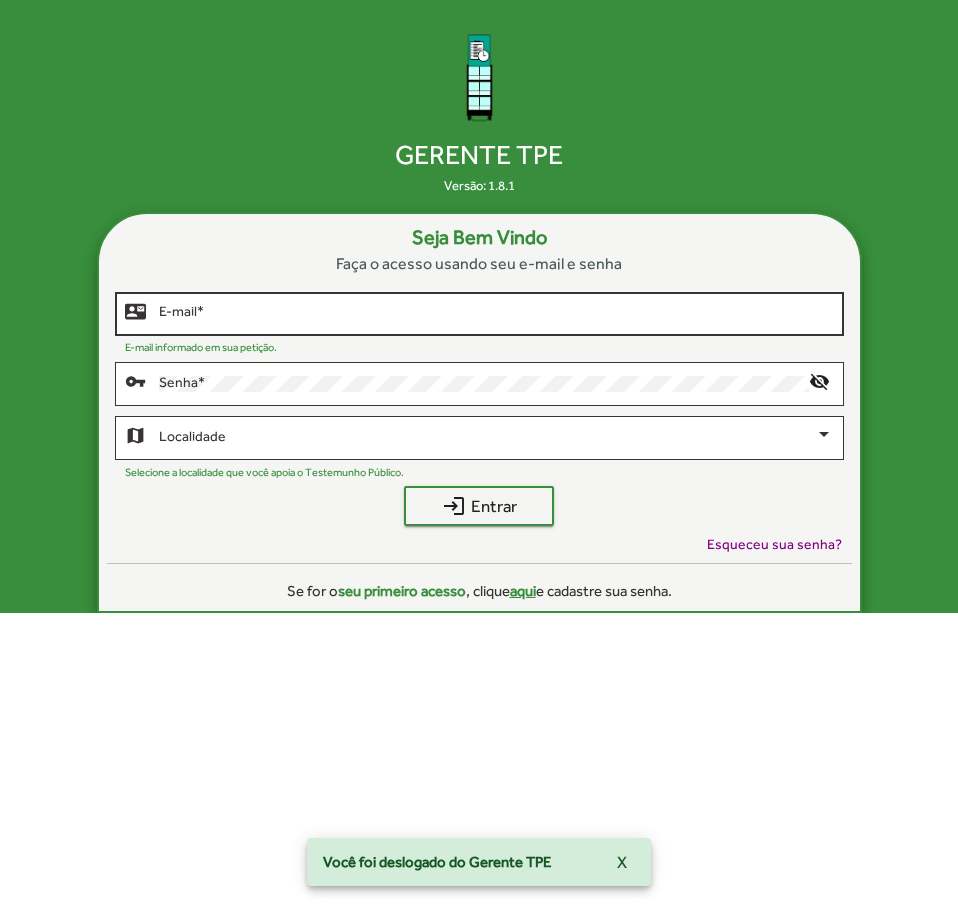 click on "E-mail   *" at bounding box center (496, 314) 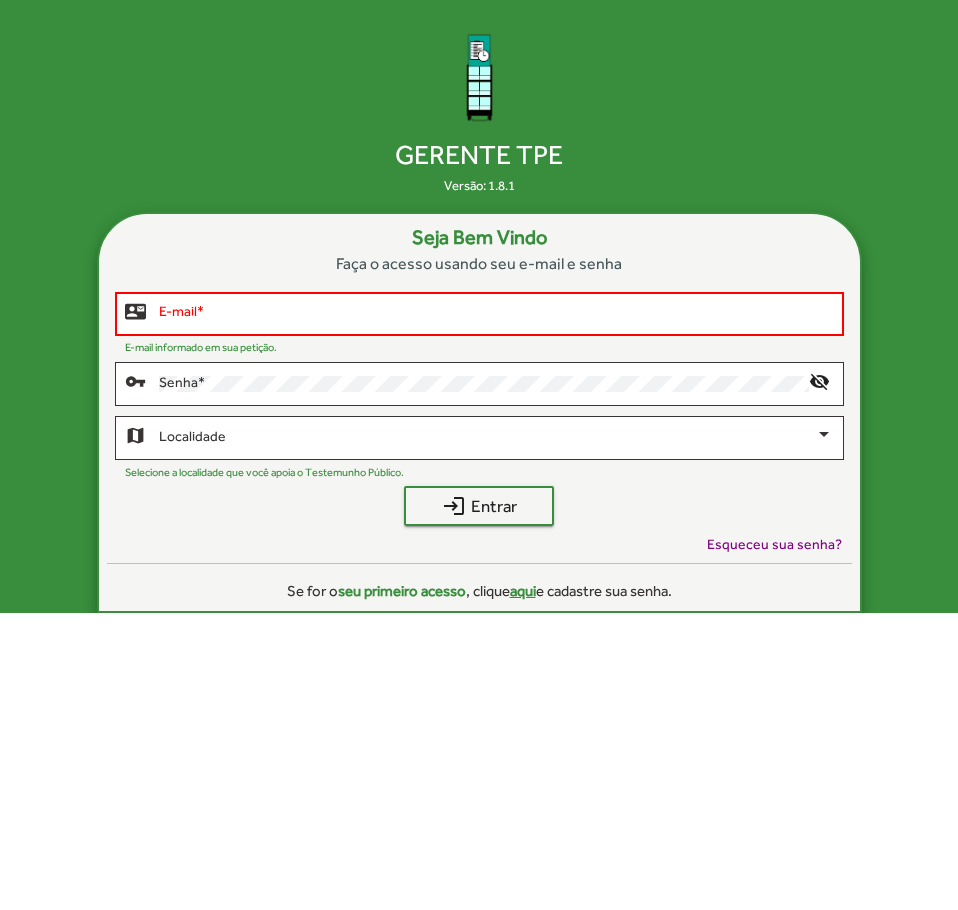 click on "aqui" 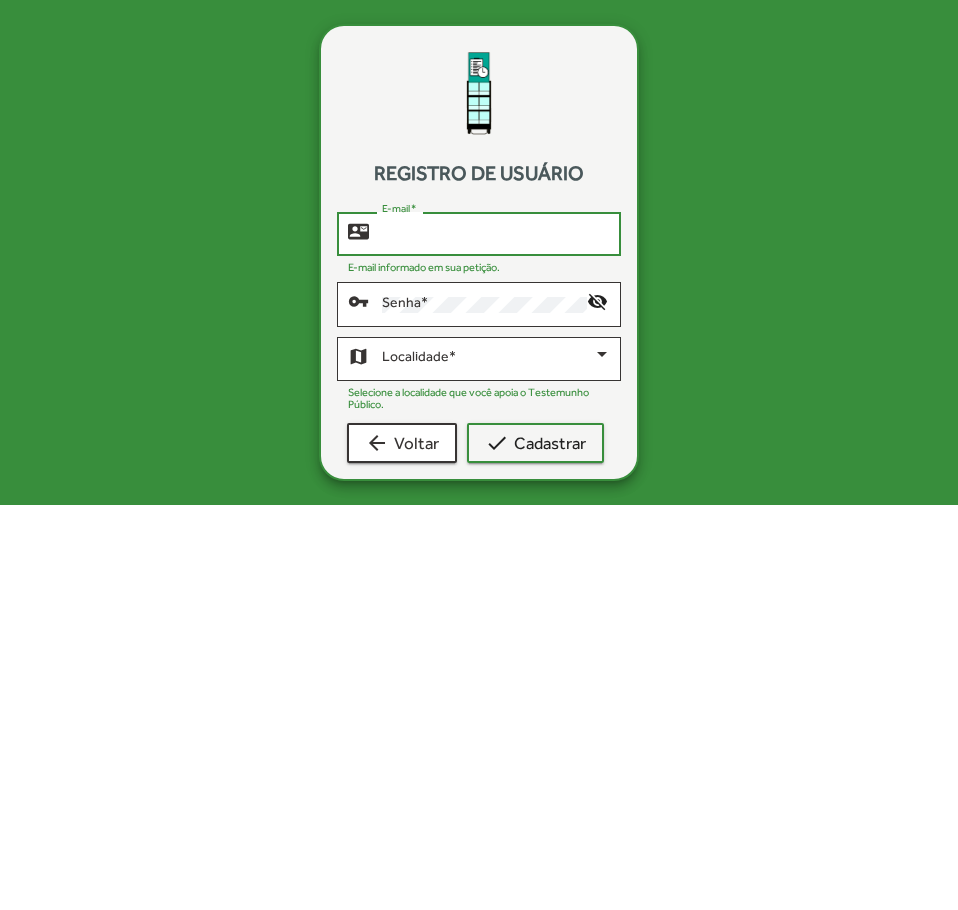 click on "E-mail   *" at bounding box center (496, 235) 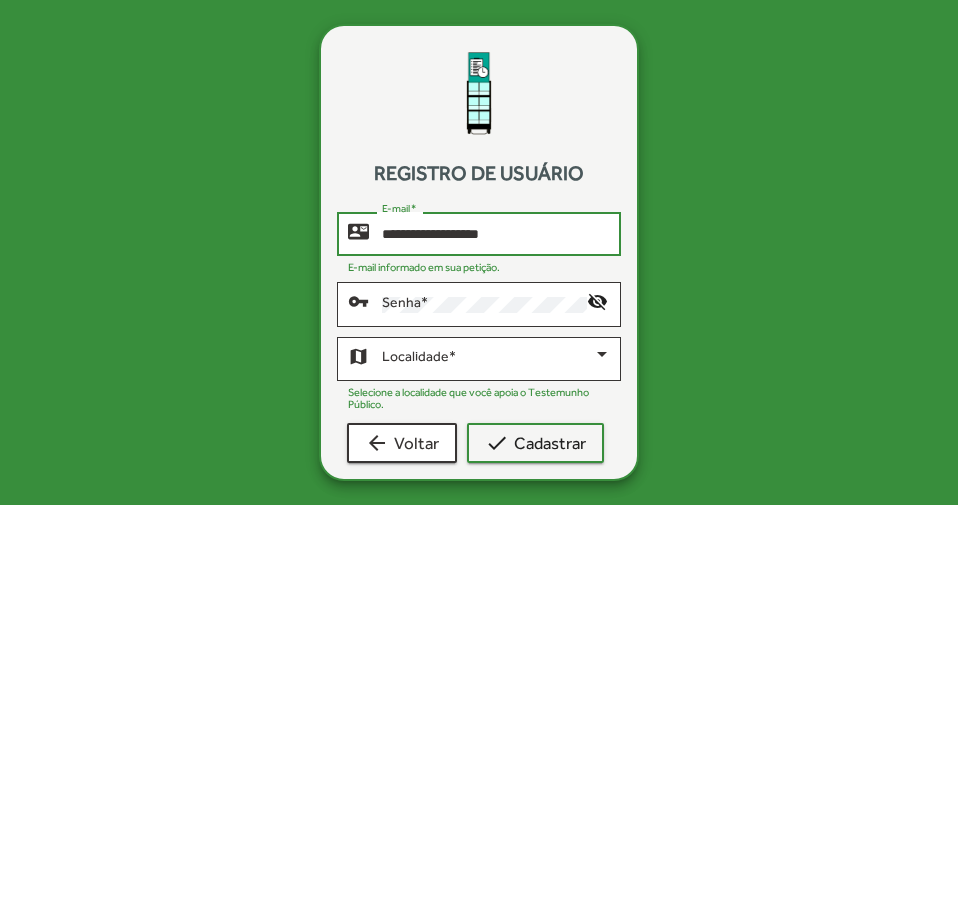 type on "**********" 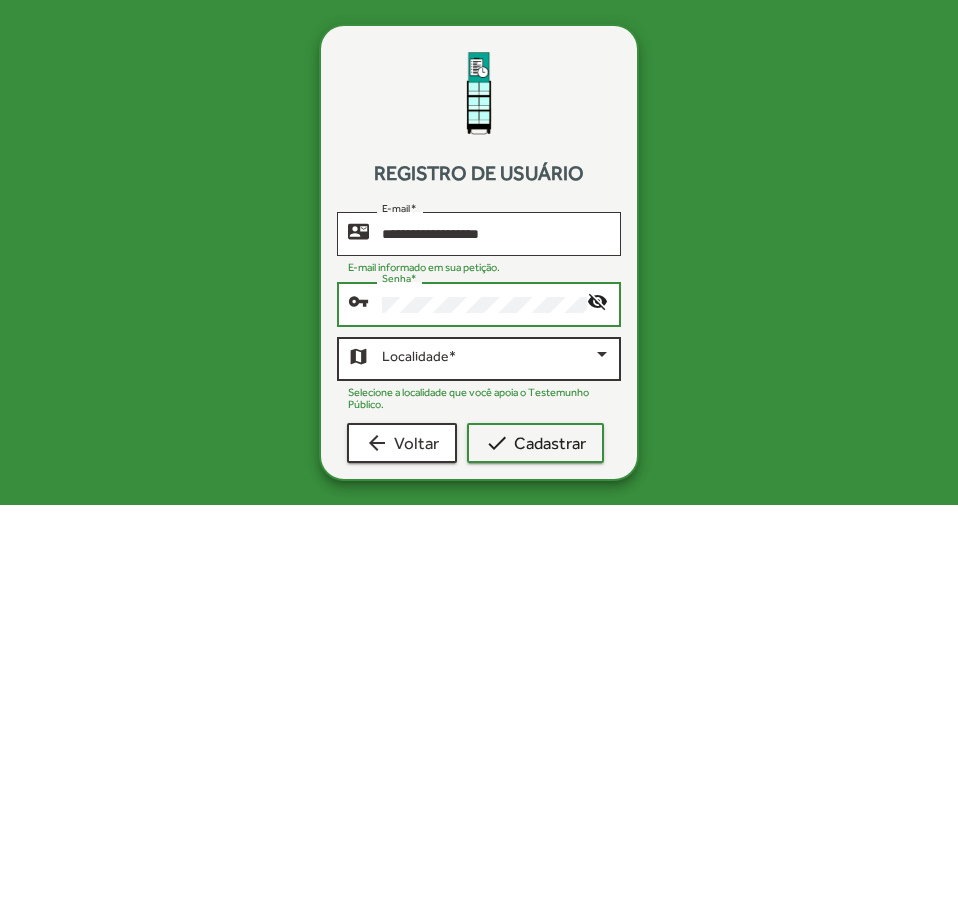 click at bounding box center (487, 359) 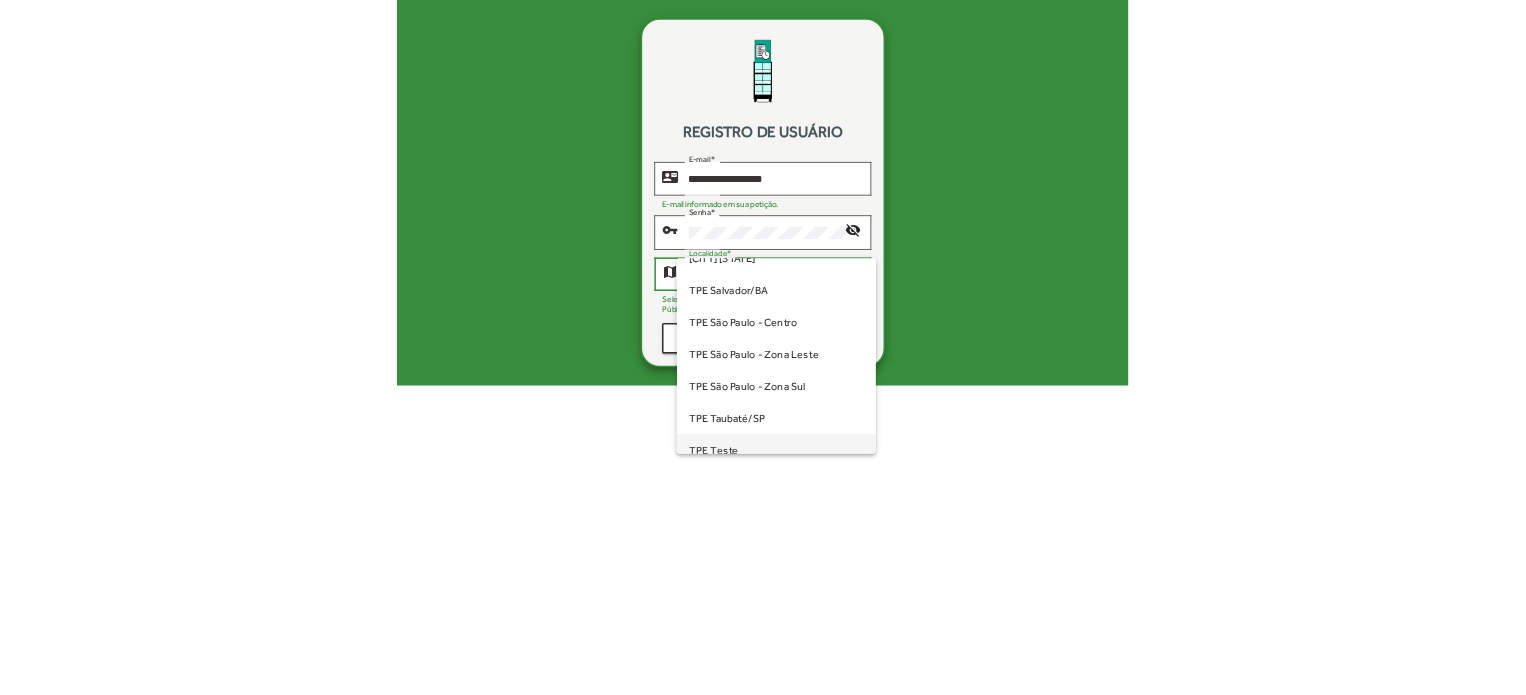 scroll, scrollTop: 458, scrollLeft: 0, axis: vertical 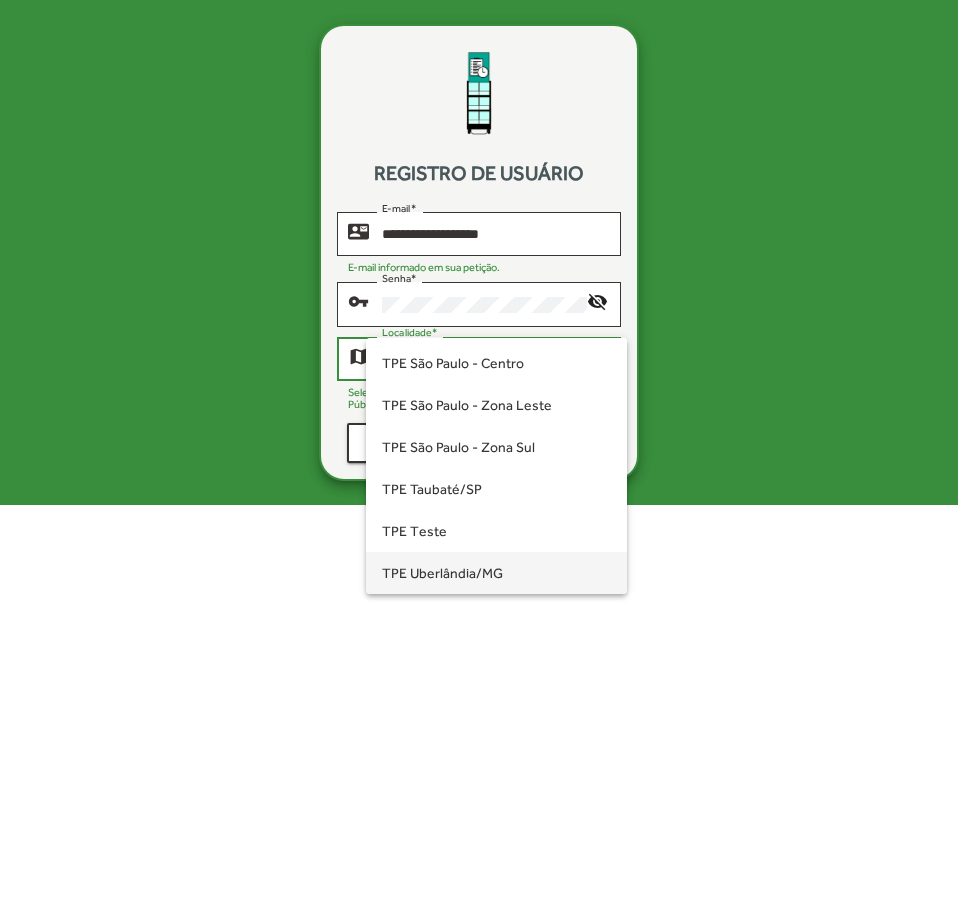 click on "TPE Uberlândia/MG" at bounding box center (496, 573) 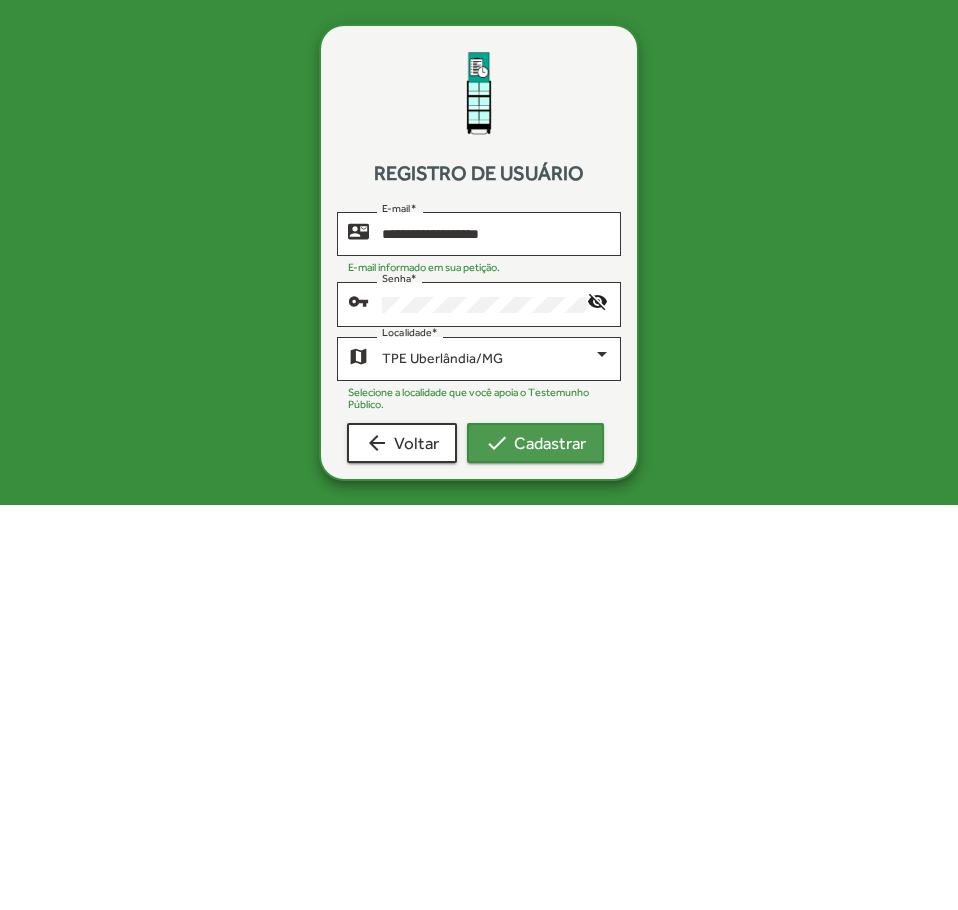 click on "check  Cadastrar" 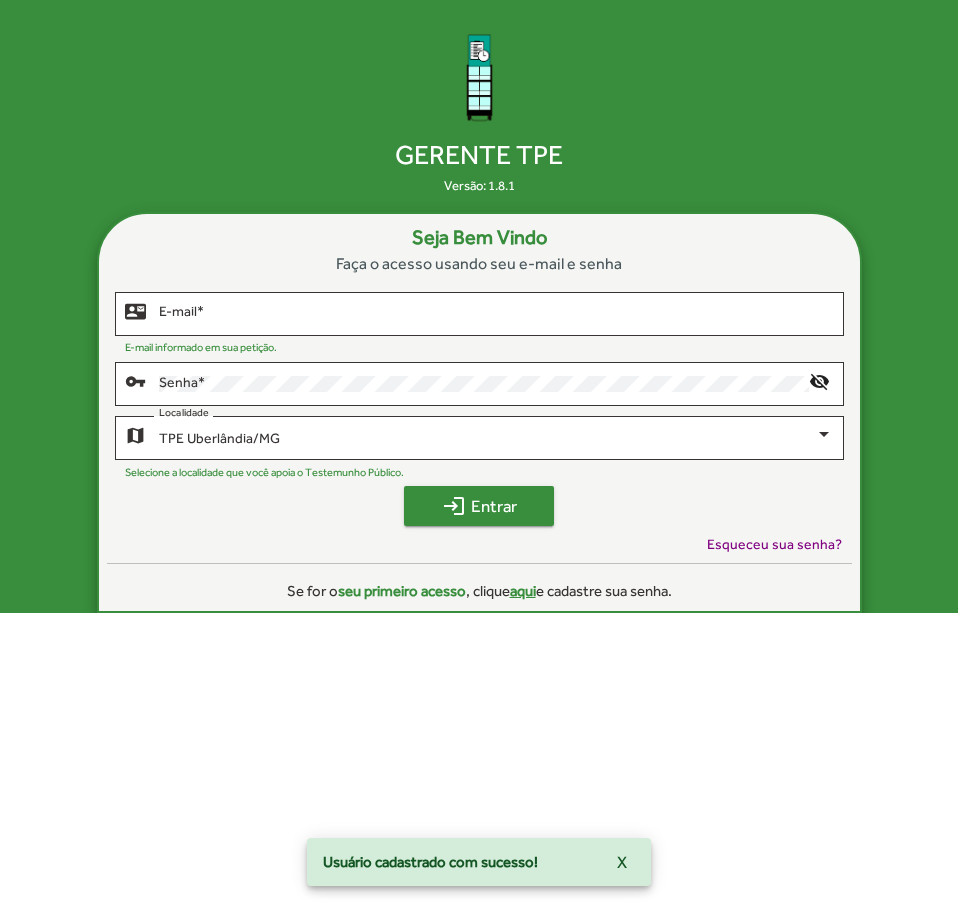 click on "login  Entrar" 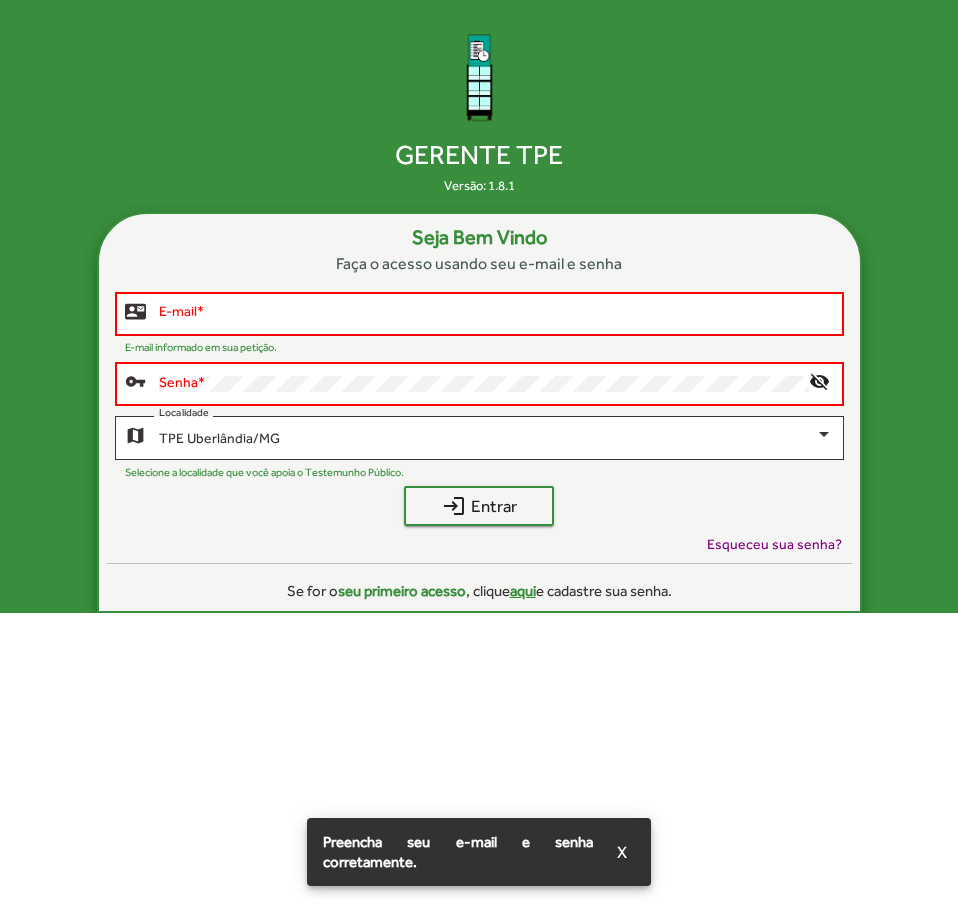 click on "E-mail   *" at bounding box center (496, 314) 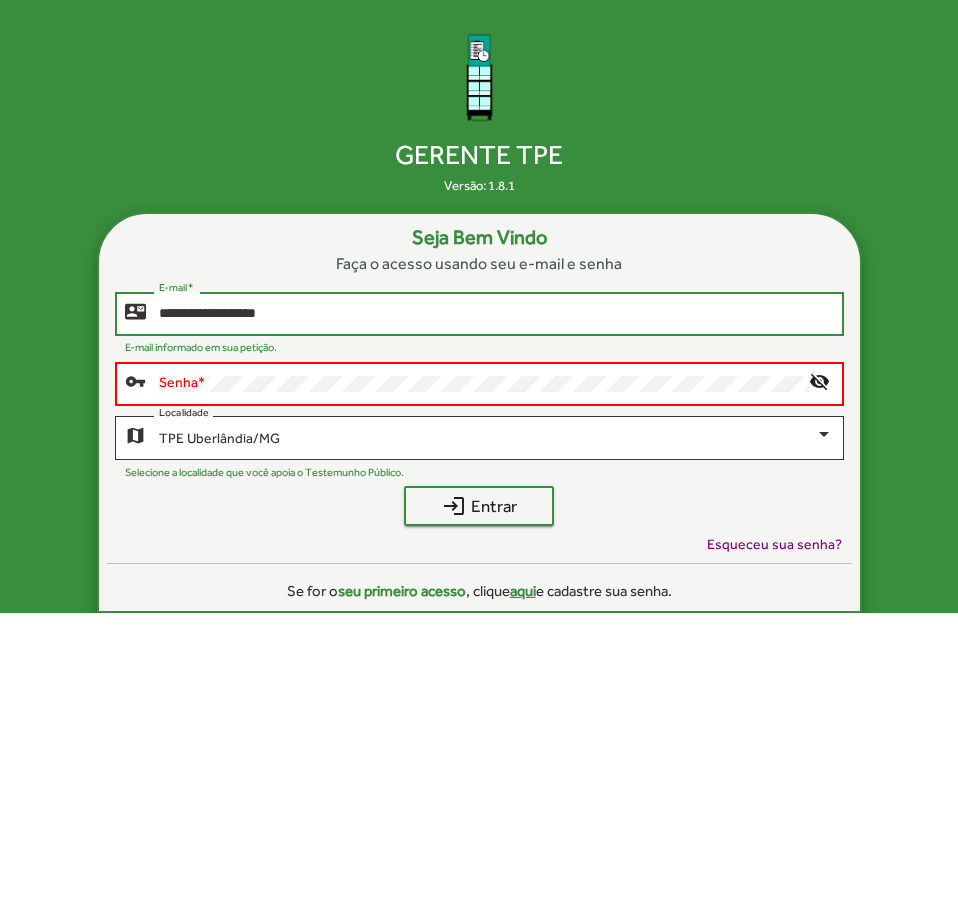 type on "**********" 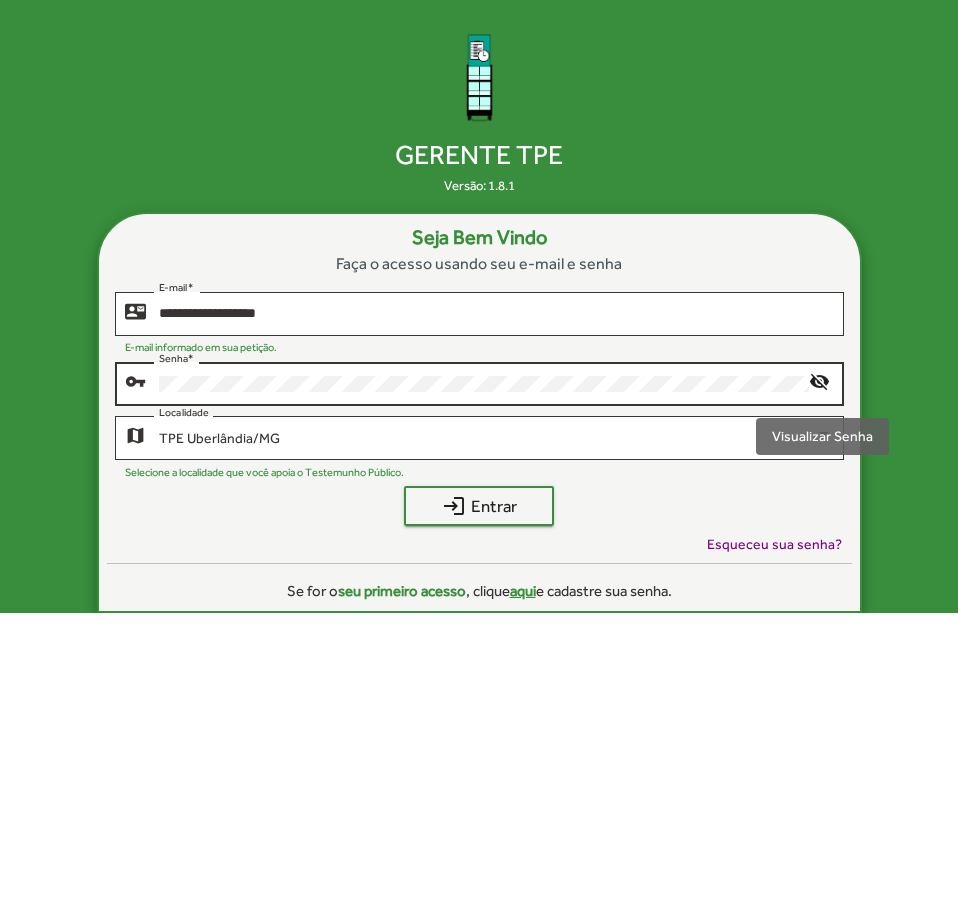 click on "visibility_off" 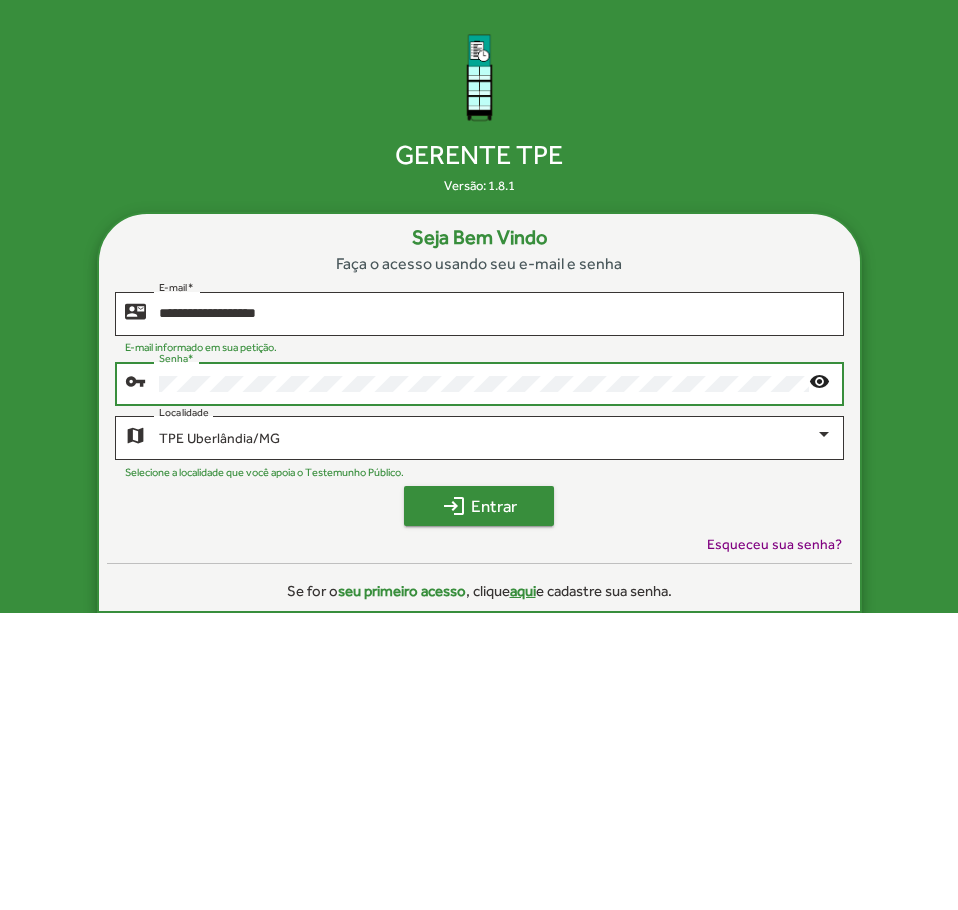 click on "login  Entrar" 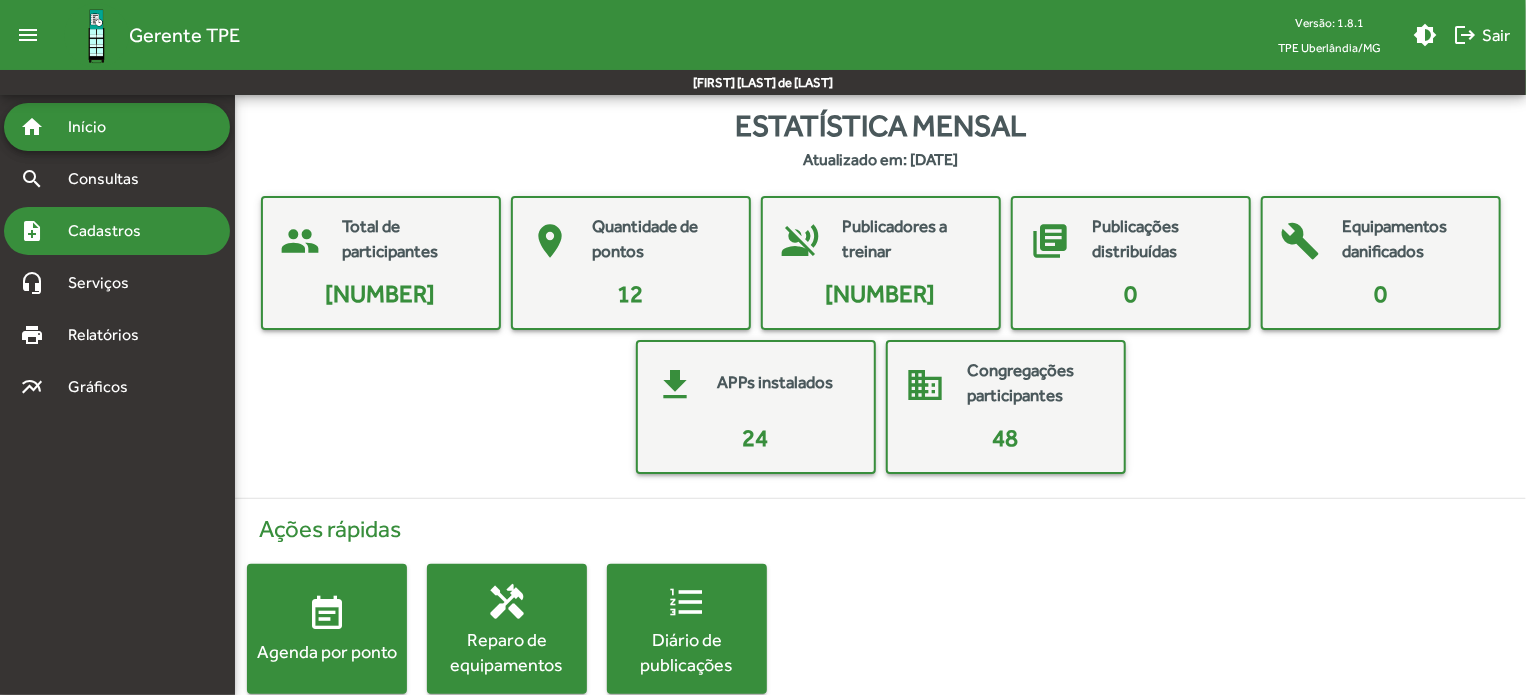 click on "Cadastros" at bounding box center (111, 231) 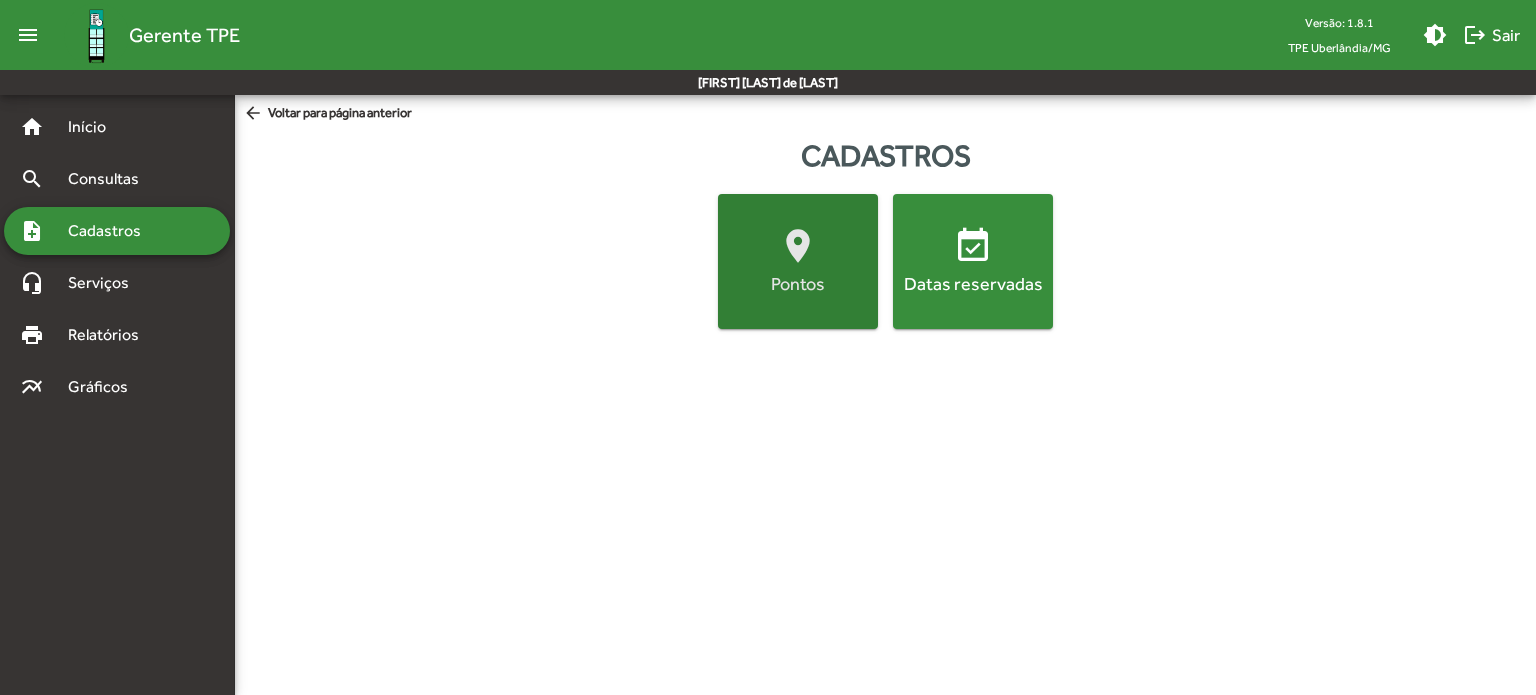 click on "location_on  Pontos" 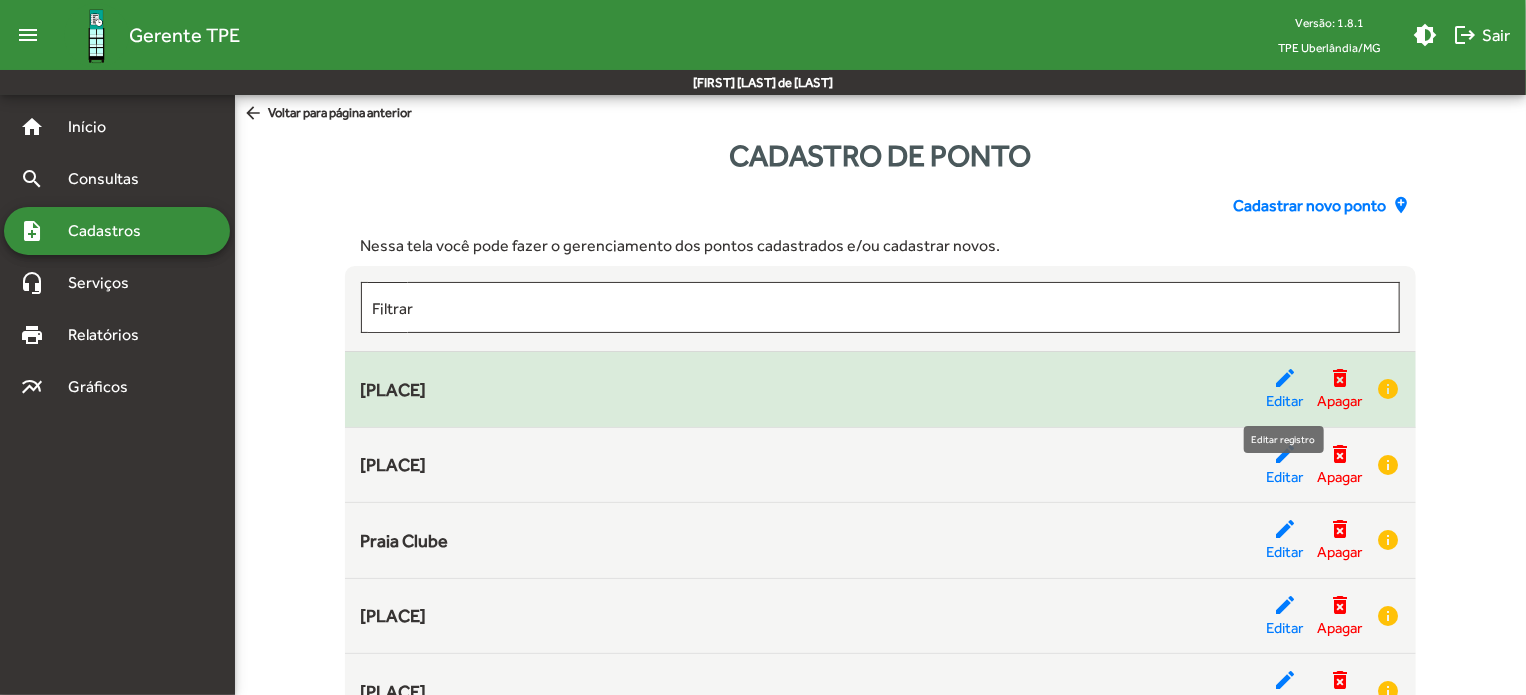 click on "edit  Editar" 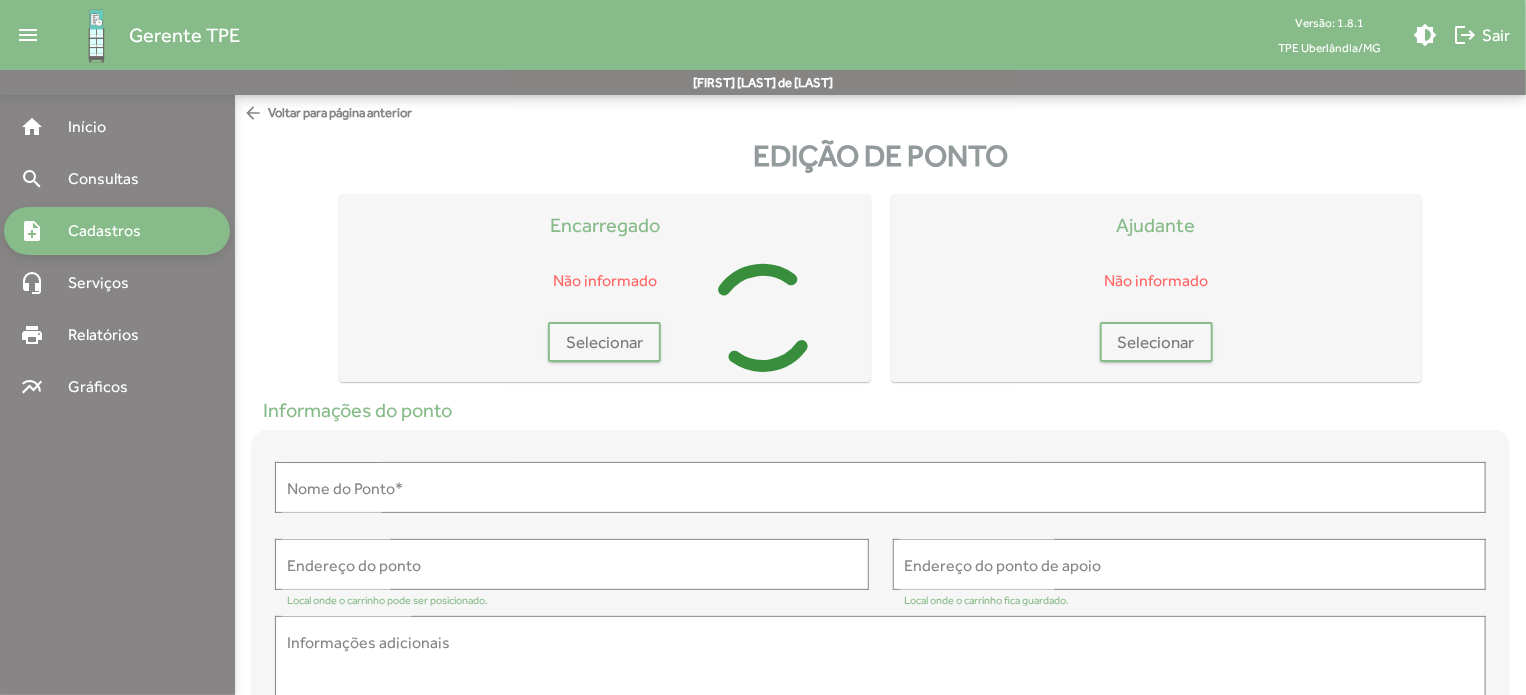 type on "**********" 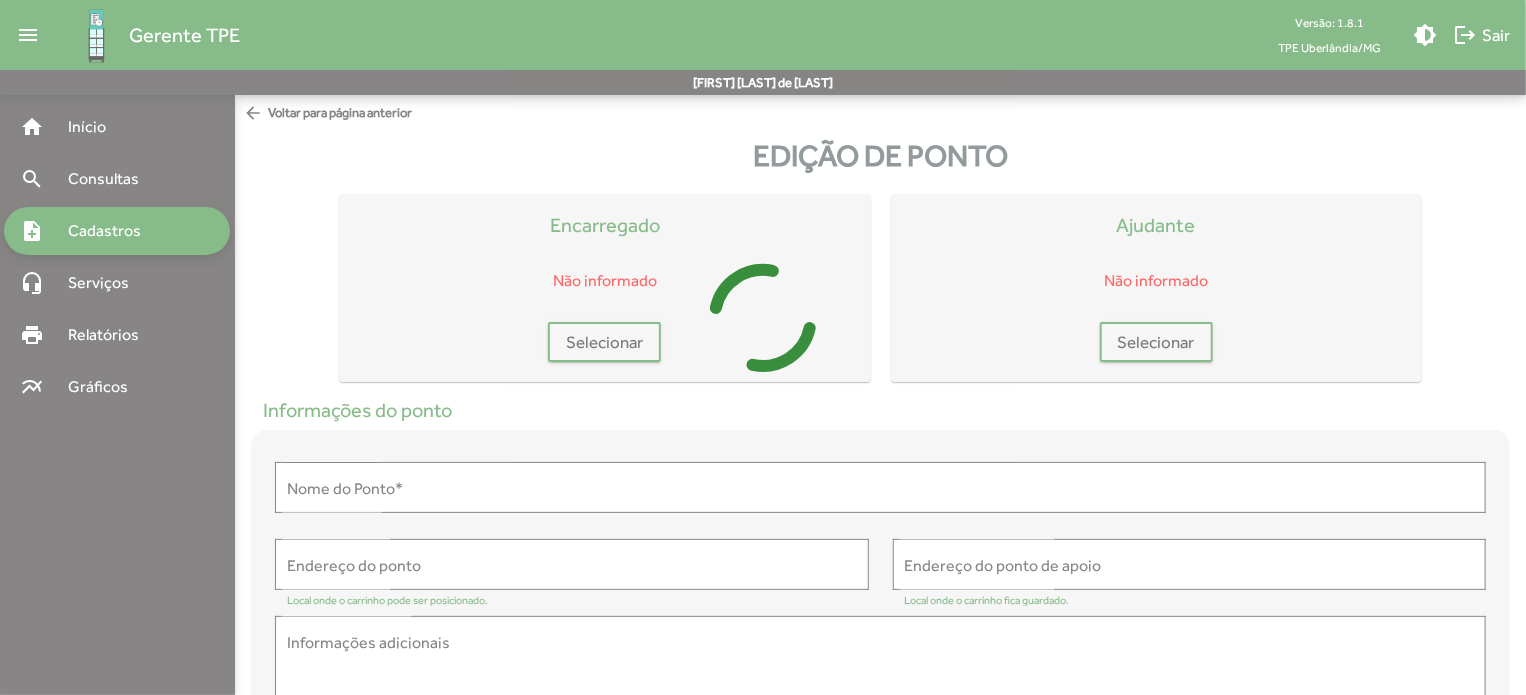 type on "**********" 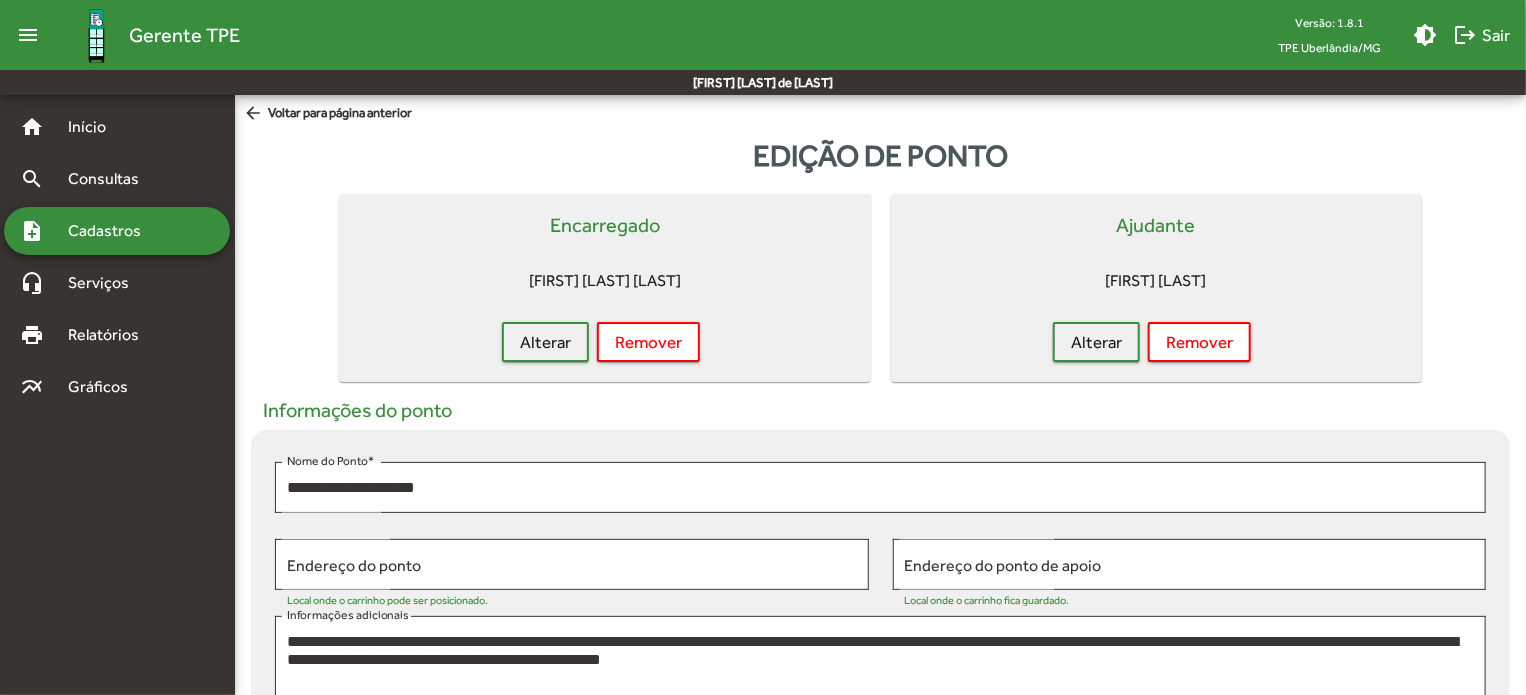 scroll, scrollTop: 200, scrollLeft: 0, axis: vertical 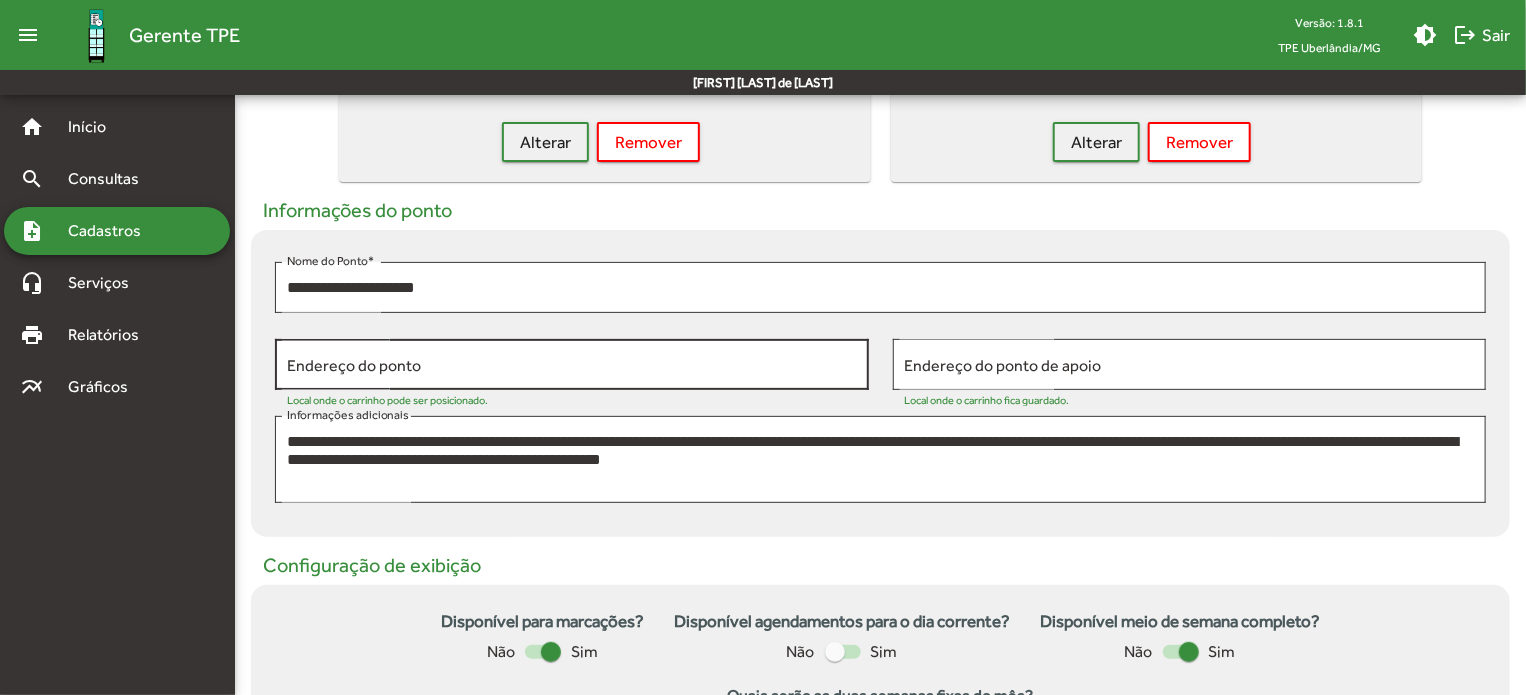 click on "Endereço do ponto" at bounding box center [572, 365] 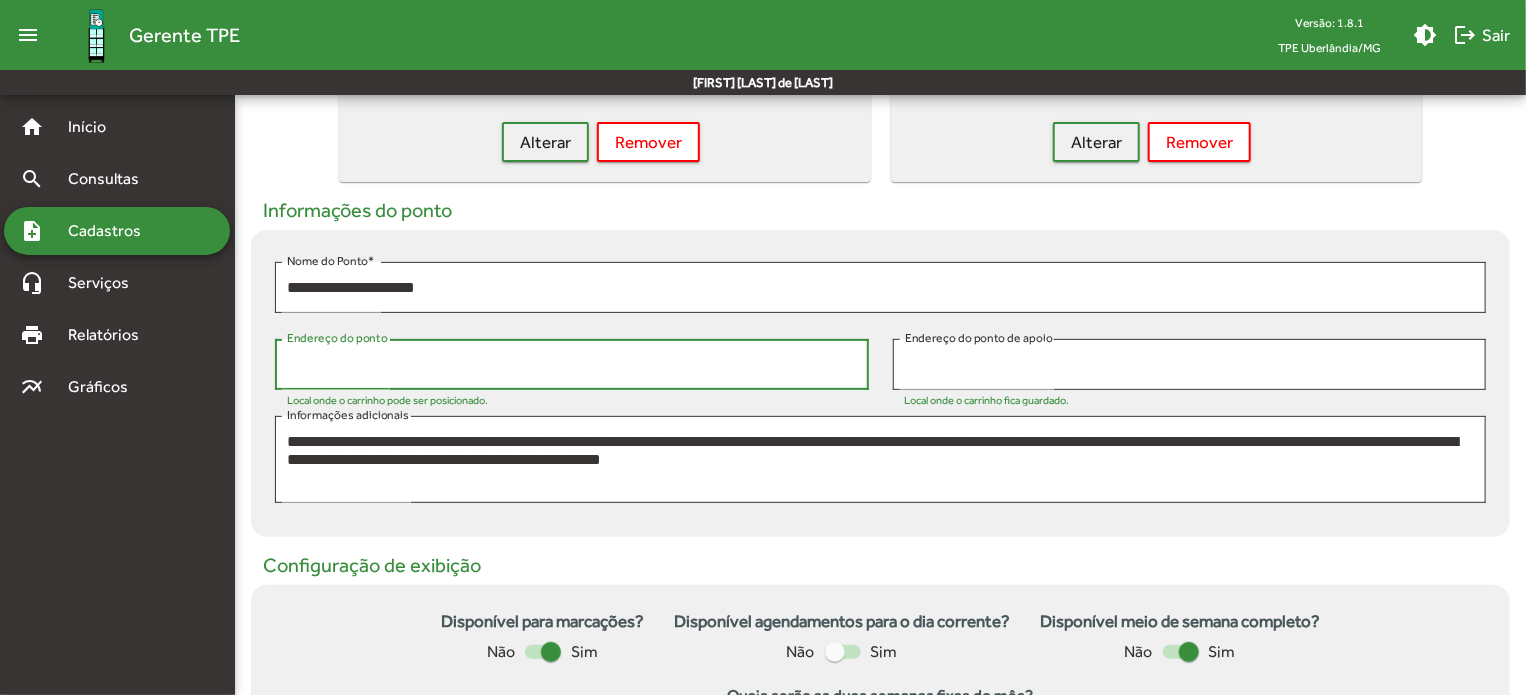 type on "**********" 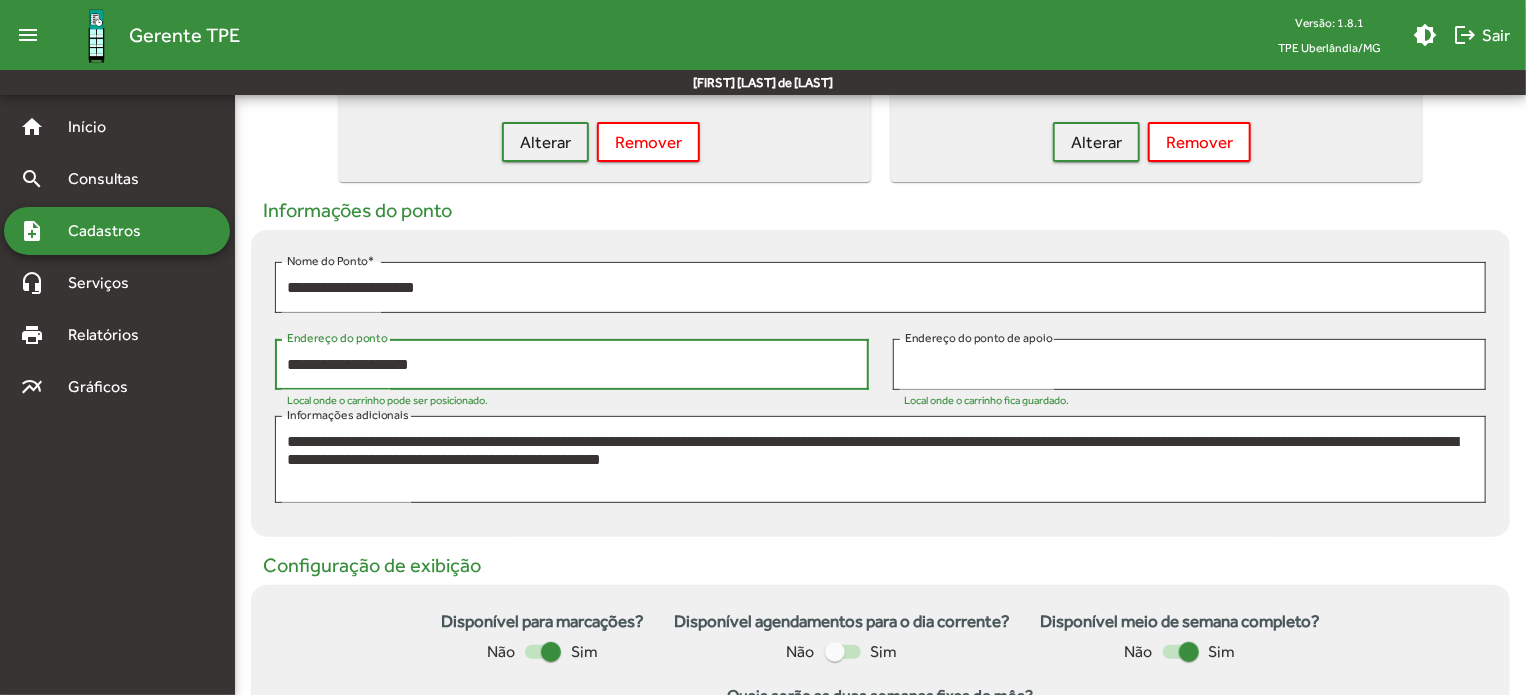 type on "**********" 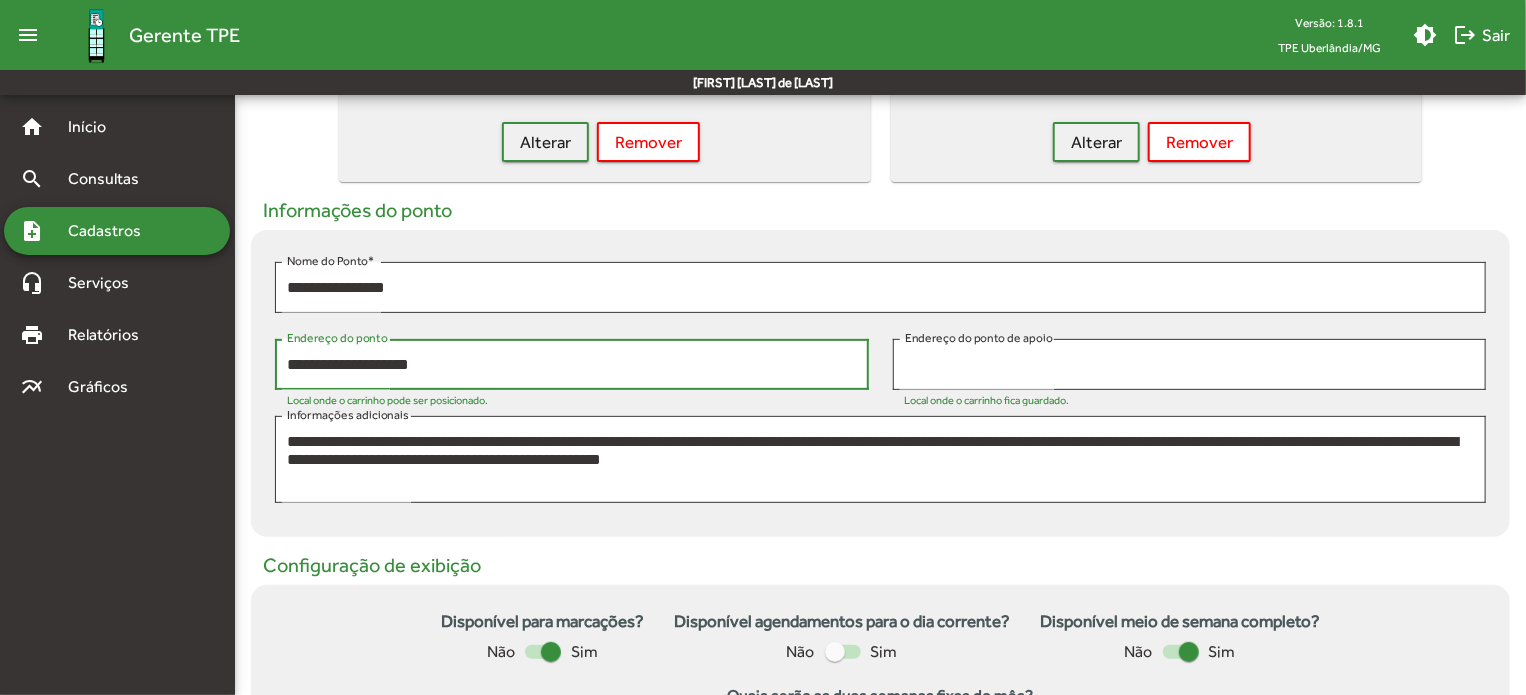 type on "**********" 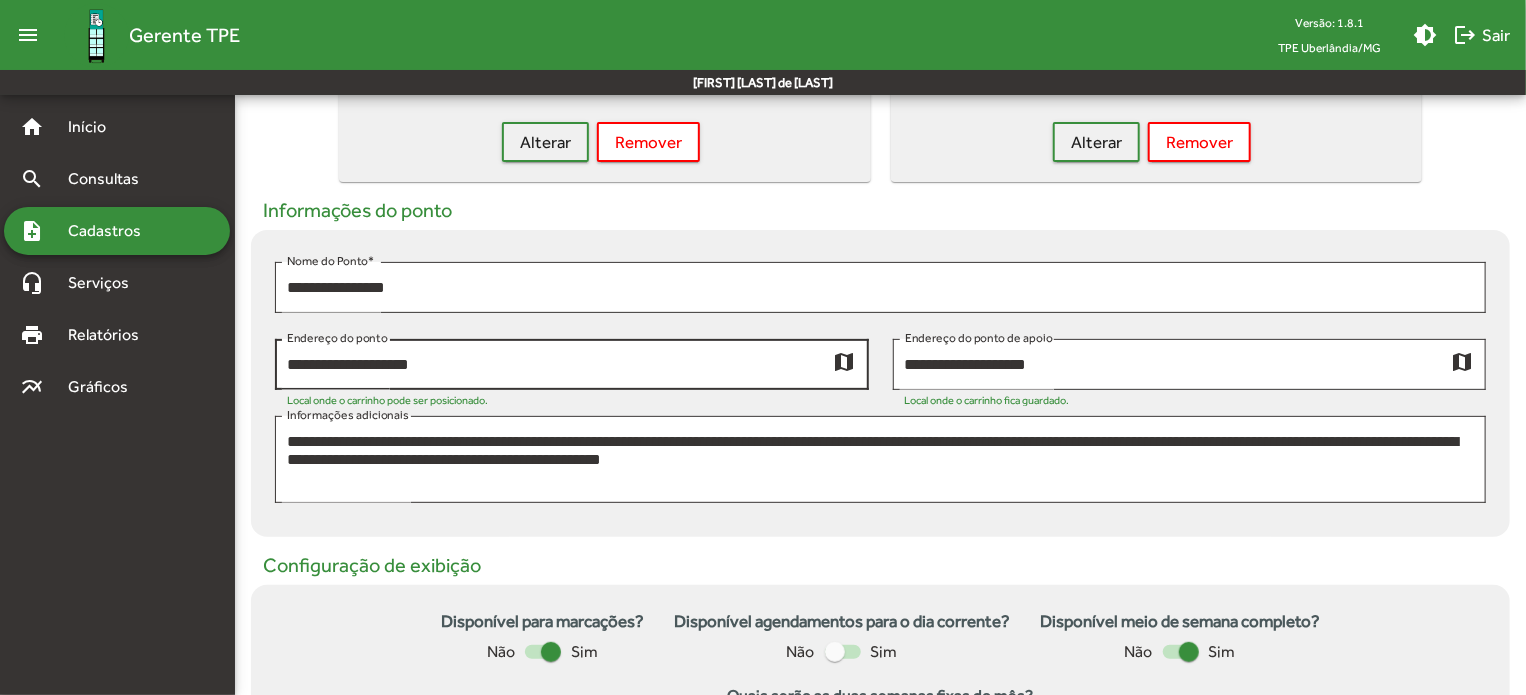 click on "map" 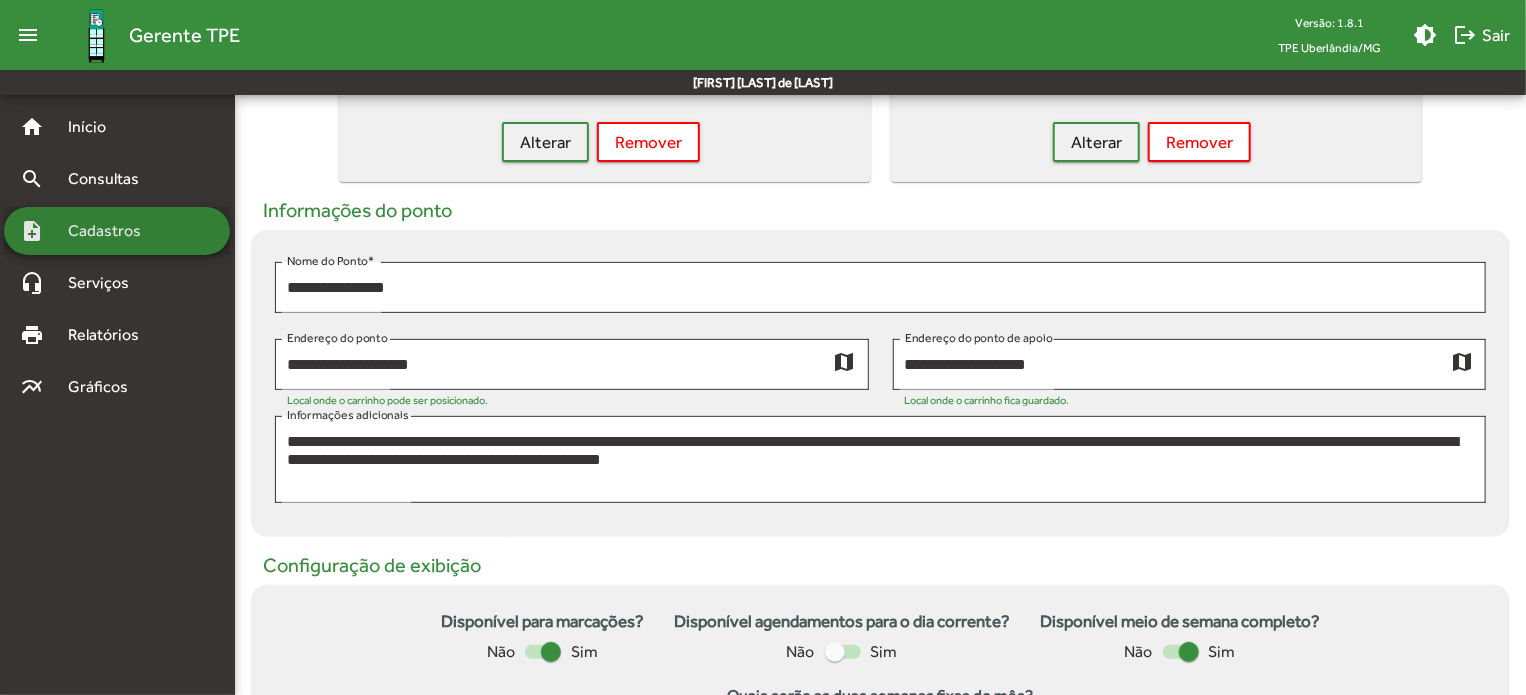click on "Cadastros" at bounding box center (111, 231) 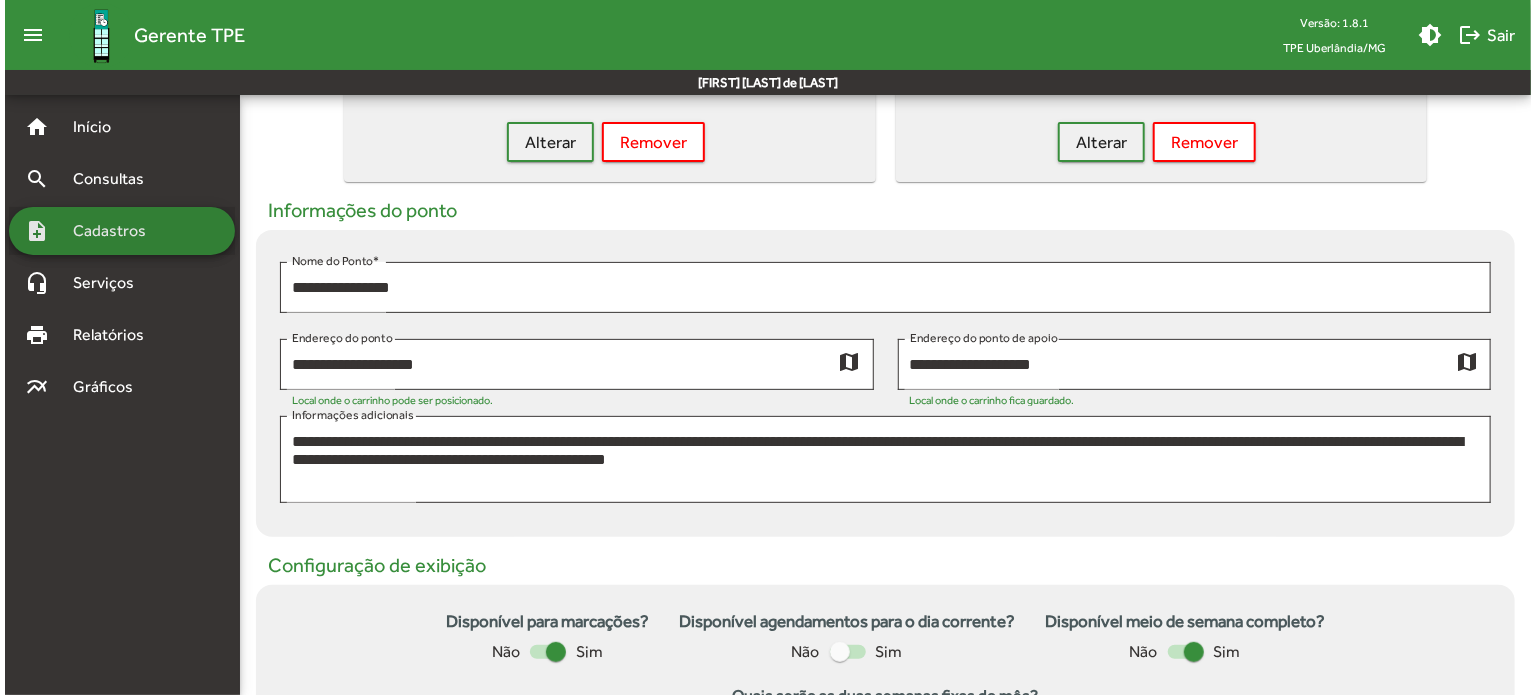 scroll, scrollTop: 0, scrollLeft: 0, axis: both 